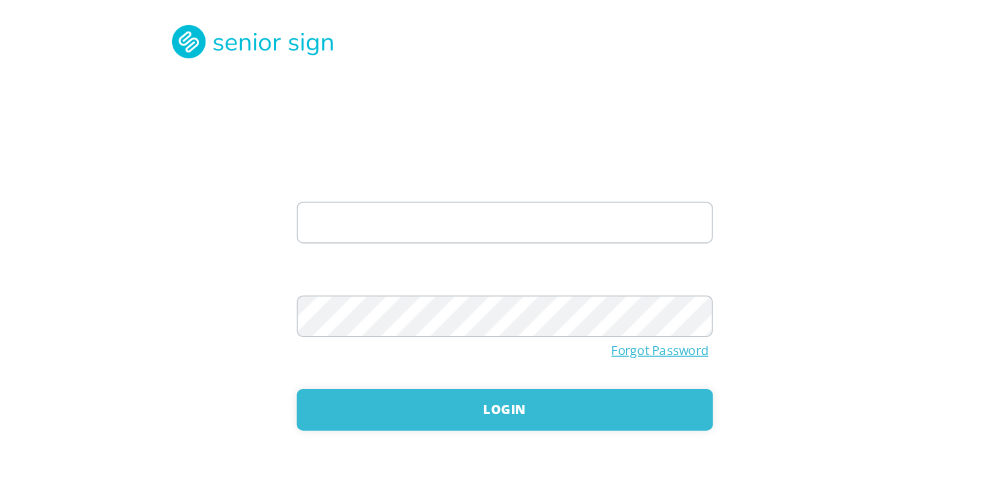 scroll, scrollTop: 0, scrollLeft: 0, axis: both 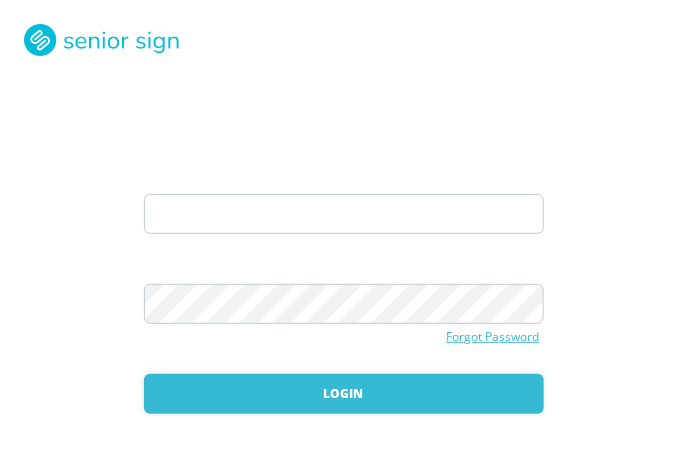 type on "[EMAIL]" 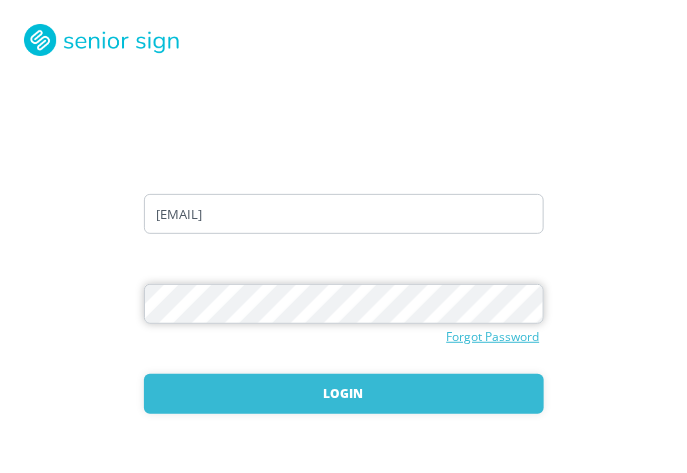 click on "Login" at bounding box center (344, 394) 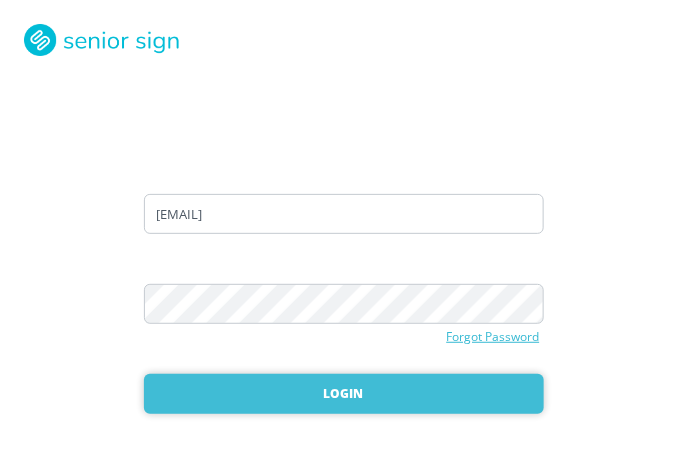click on "Login" at bounding box center [344, 394] 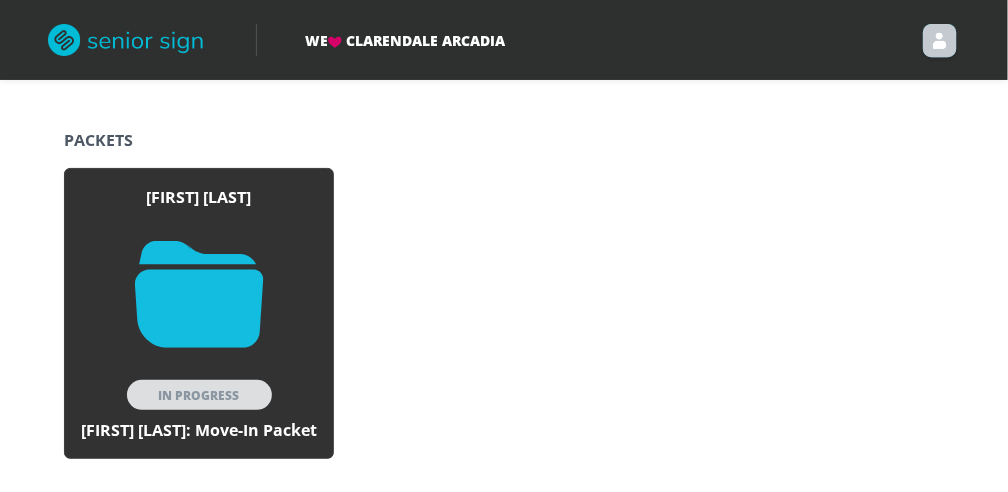 click on "In Progress" at bounding box center [199, 395] 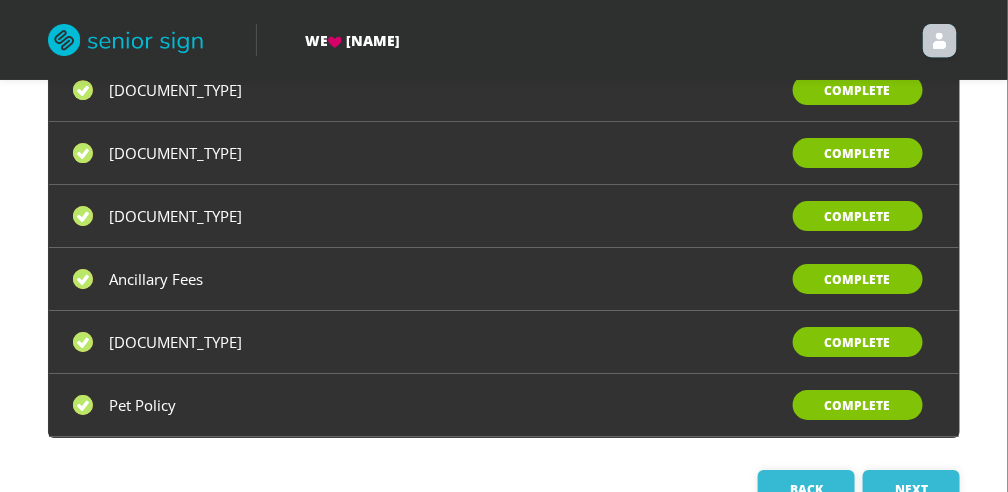 scroll, scrollTop: 1620, scrollLeft: 0, axis: vertical 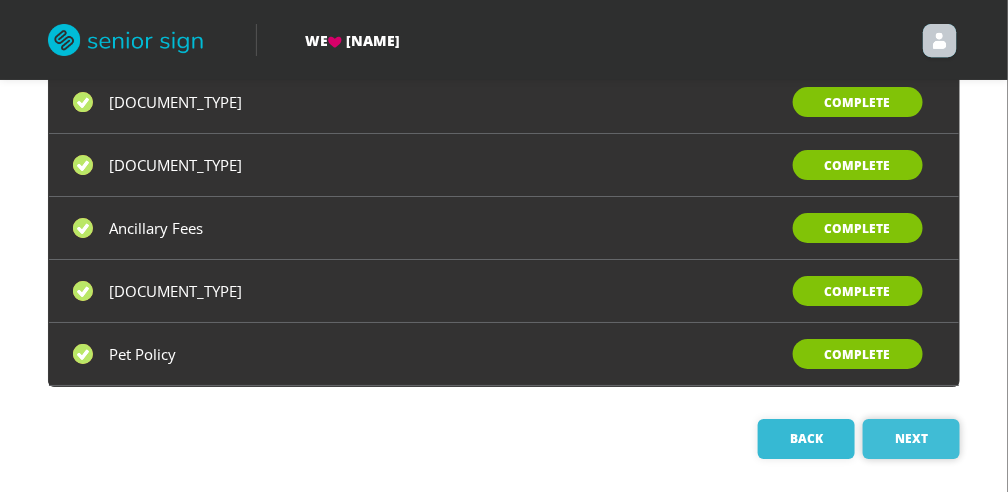 click on "Next" at bounding box center [911, 439] 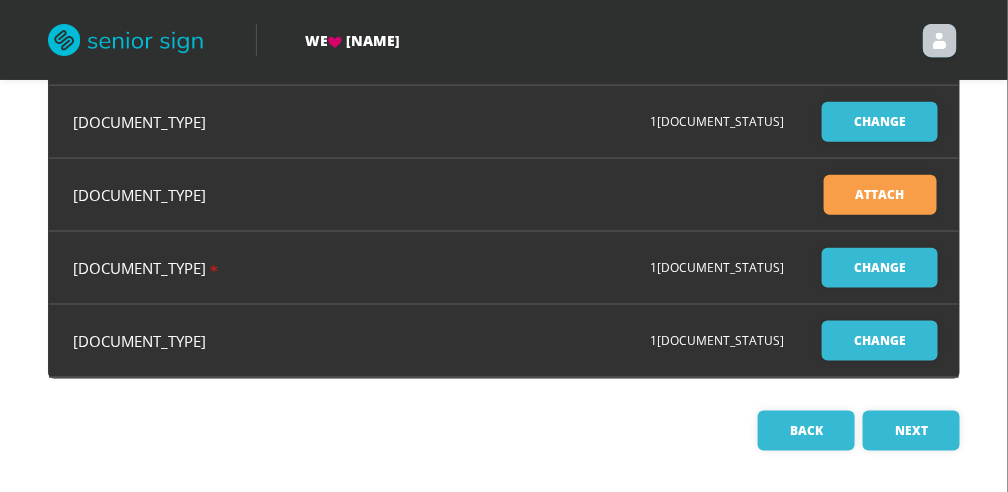 scroll, scrollTop: 430, scrollLeft: 0, axis: vertical 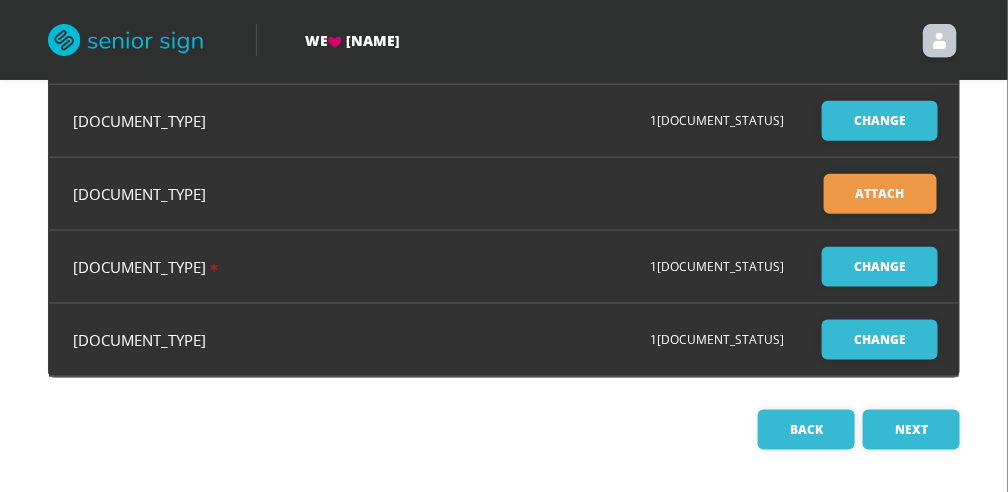 click on "Attach" at bounding box center (880, 194) 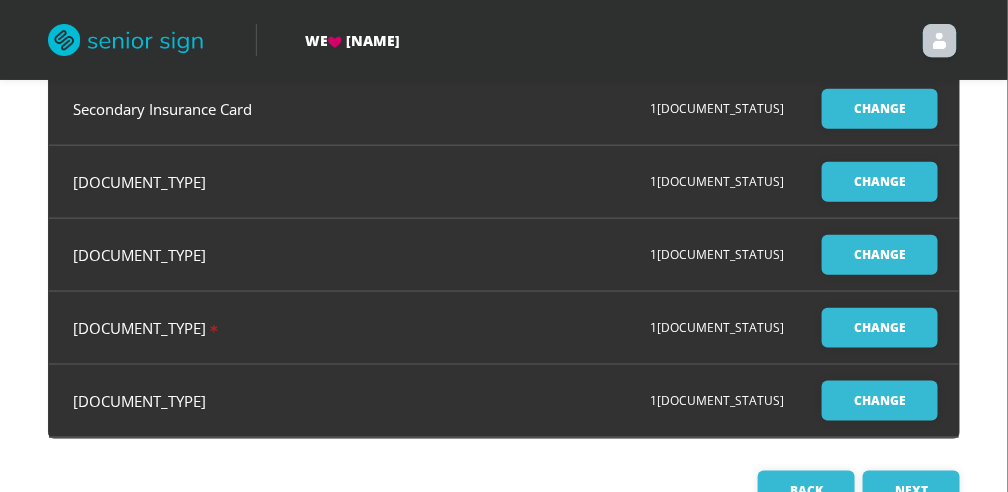 scroll, scrollTop: 430, scrollLeft: 0, axis: vertical 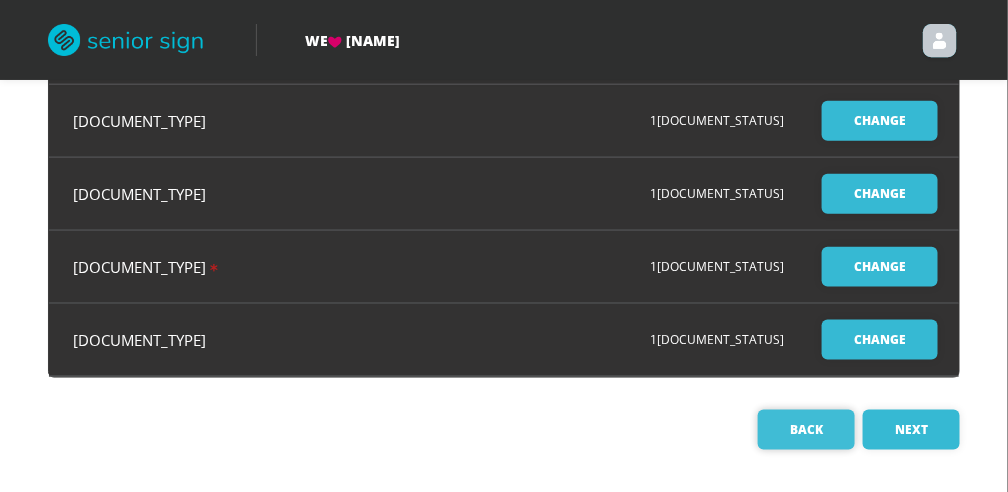 click on "Back" at bounding box center [806, 430] 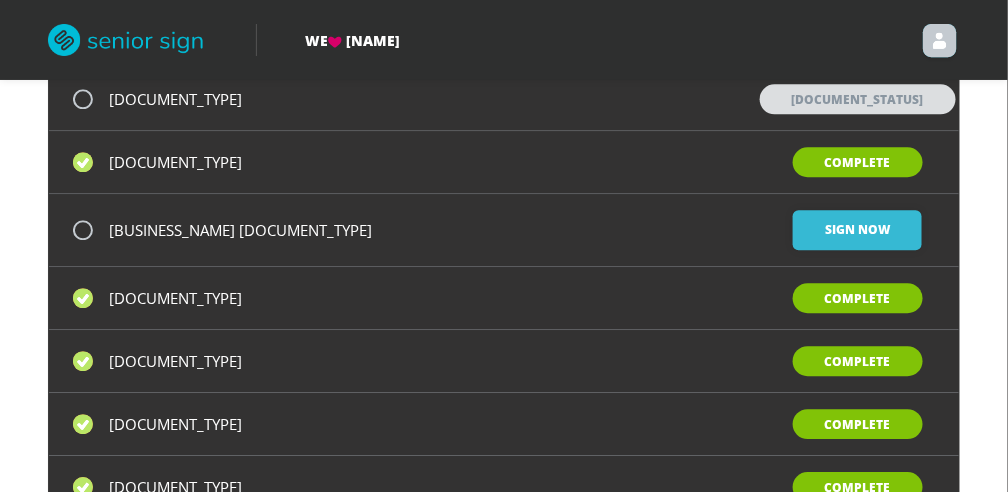 scroll, scrollTop: 1236, scrollLeft: 0, axis: vertical 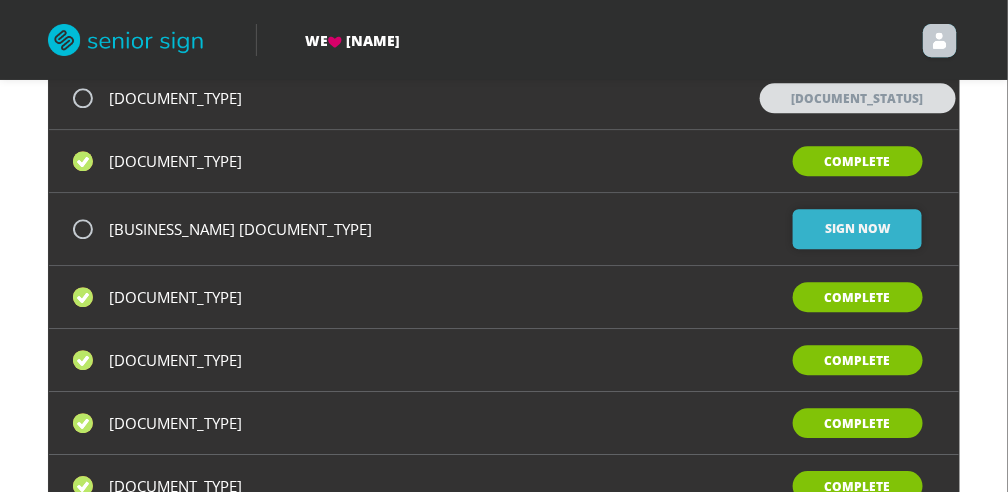 click on "Sign Now" at bounding box center (857, 229) 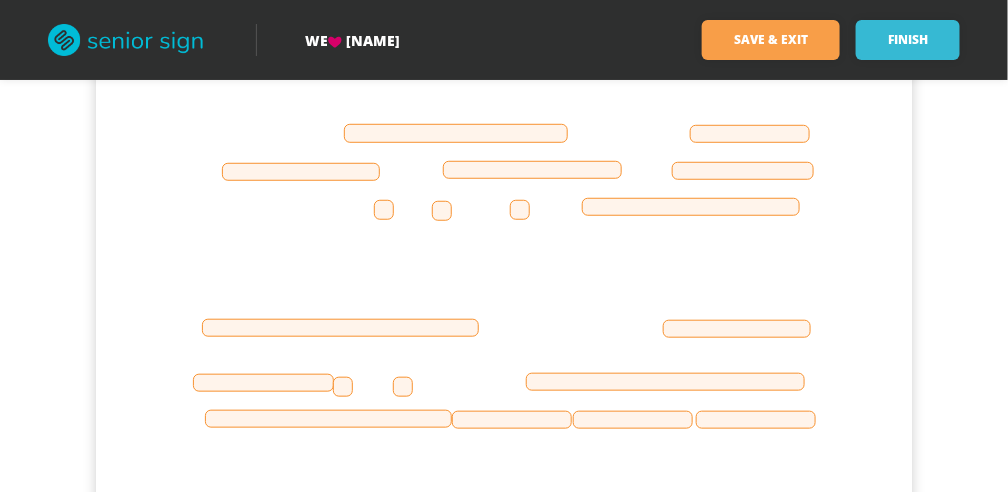 scroll, scrollTop: 15393, scrollLeft: 0, axis: vertical 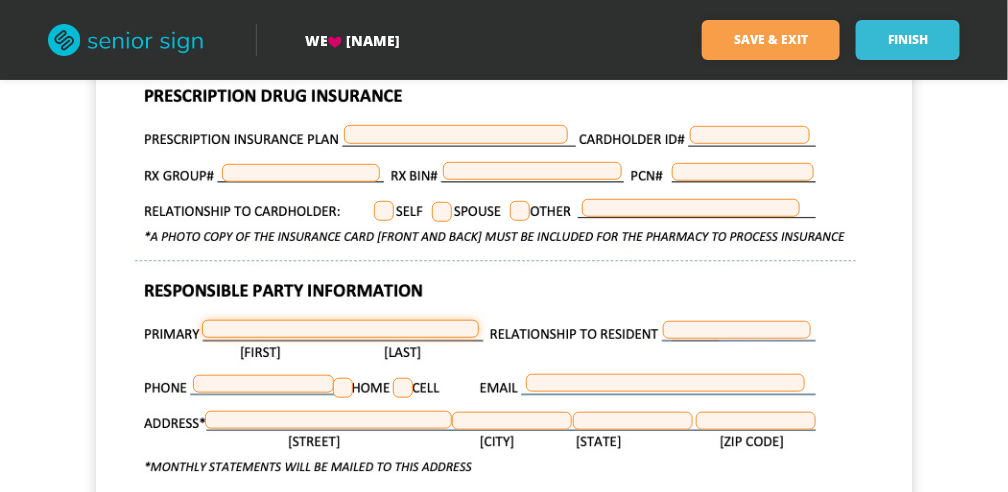 click at bounding box center (340, 329) 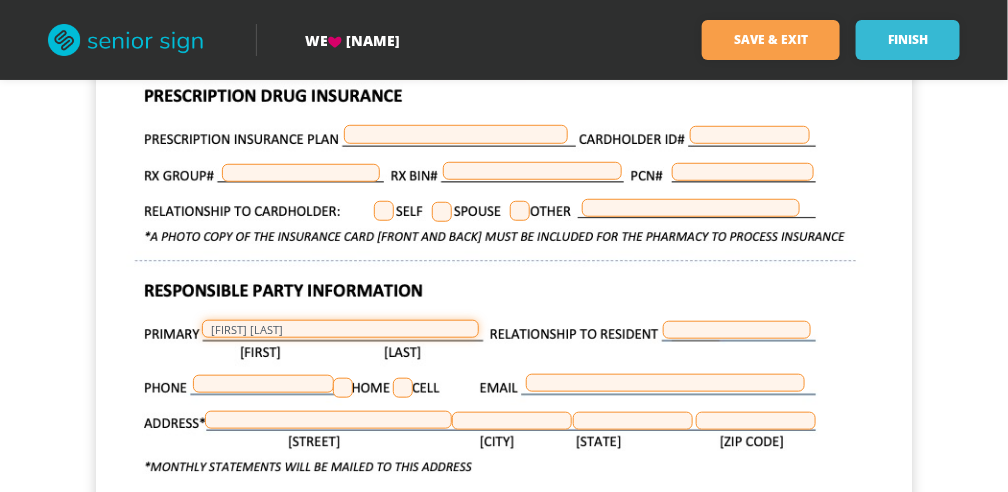 type on "[FIRST] [LAST]" 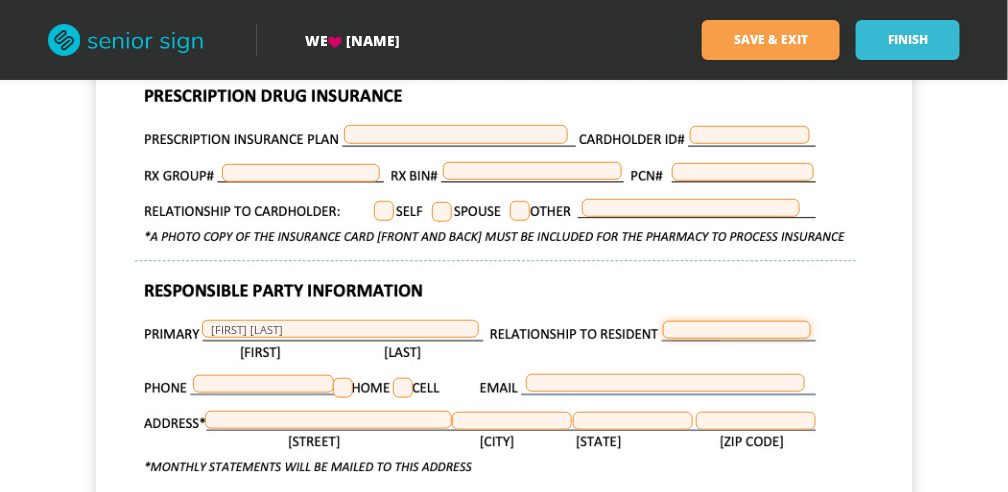 click at bounding box center [737, 330] 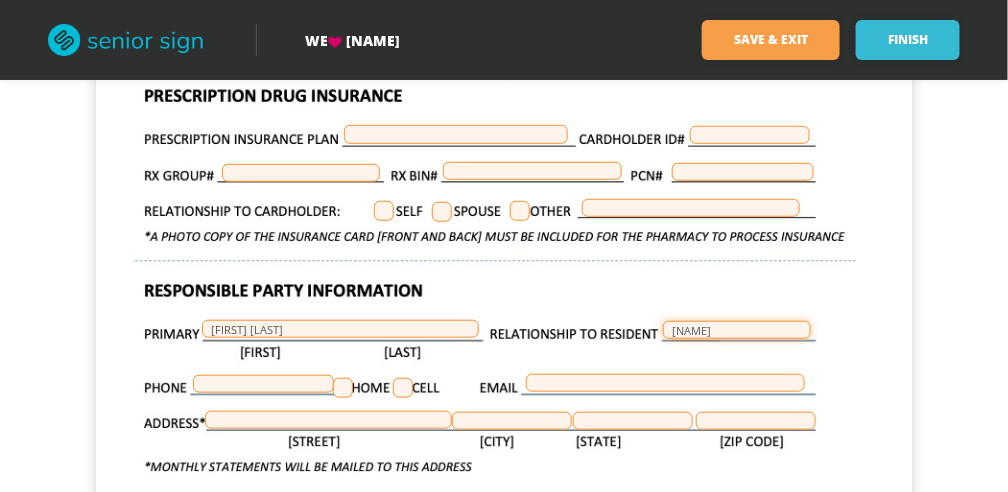 type on "[NAME]" 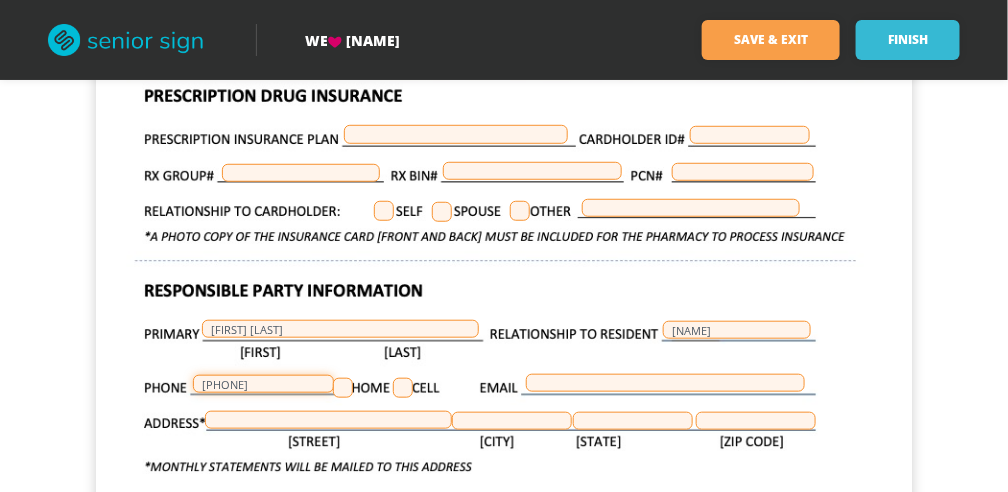 click on "[PHONE]" at bounding box center (263, 384) 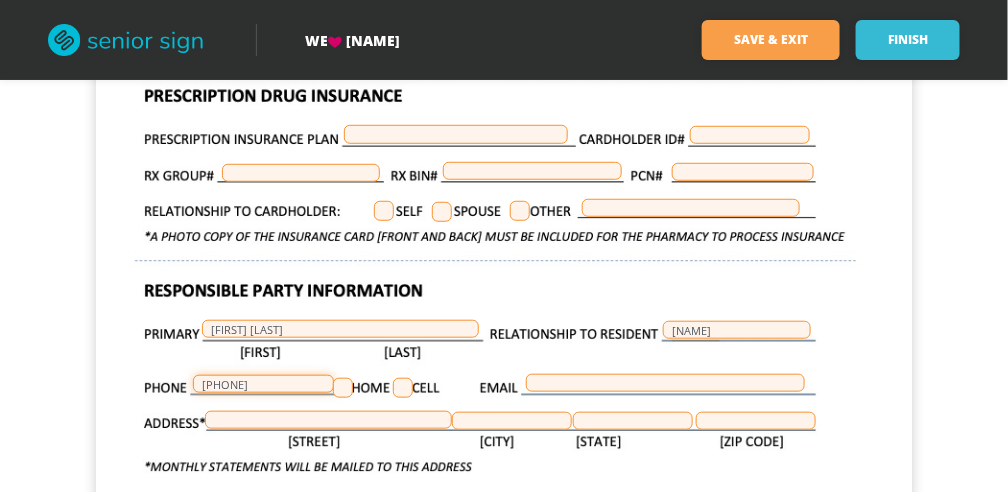 type on "[PHONE]" 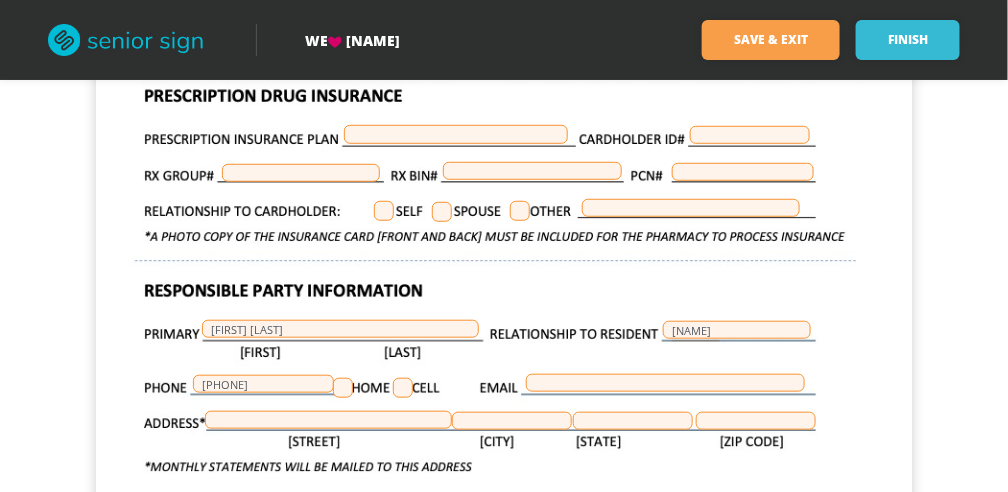 click at bounding box center (403, 388) 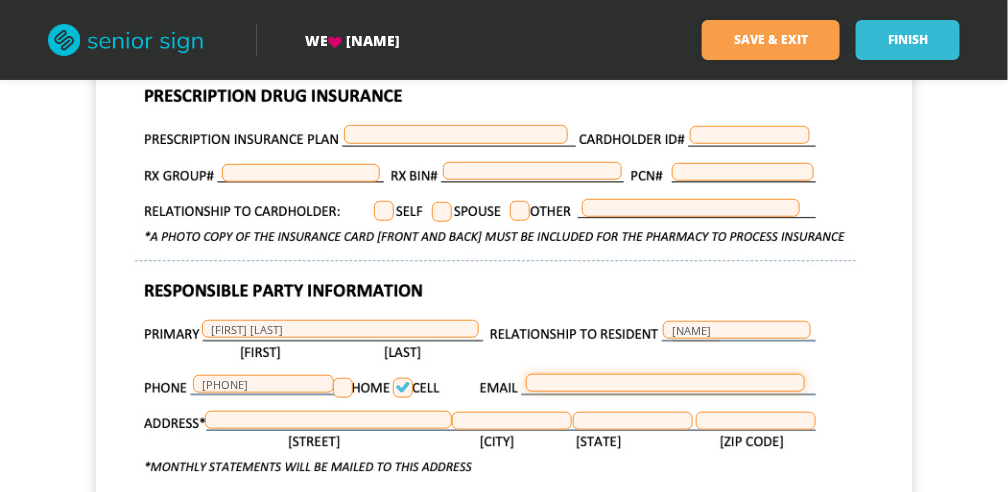 click at bounding box center [665, 383] 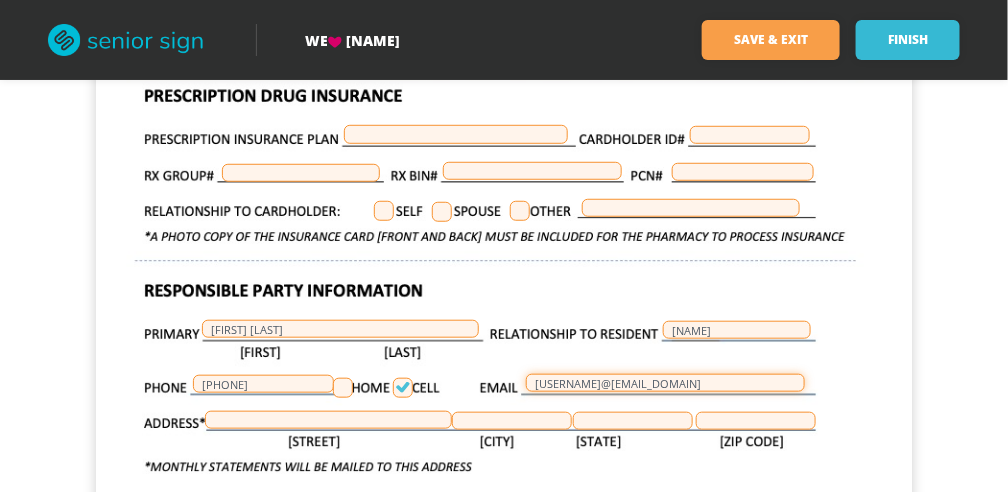 type on "[USERNAME]@[EMAIL_DOMAIN]" 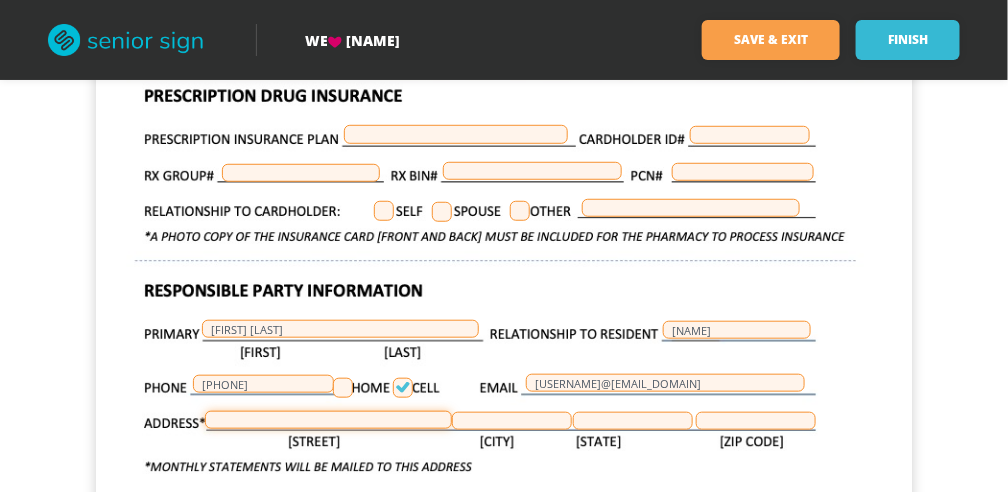 click at bounding box center (328, 420) 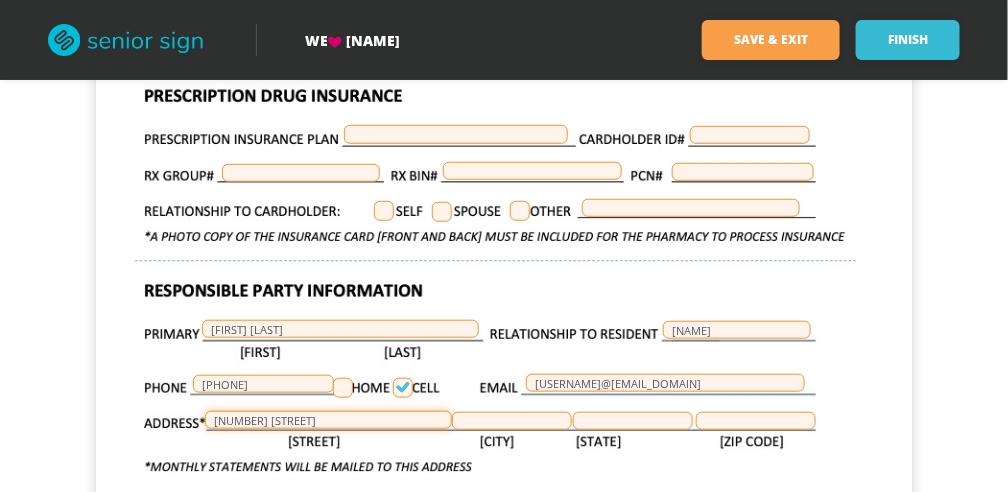 type on "[NUMBER] [STREET]" 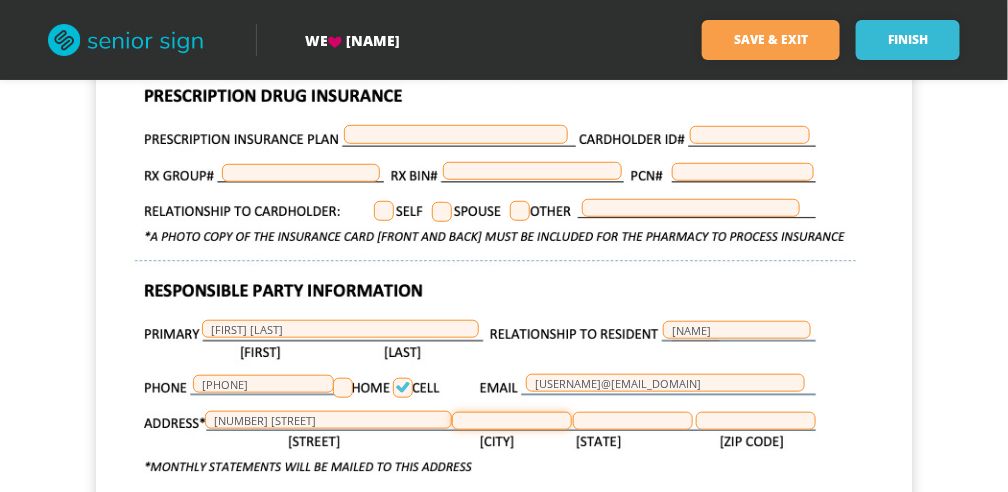 click at bounding box center (512, 421) 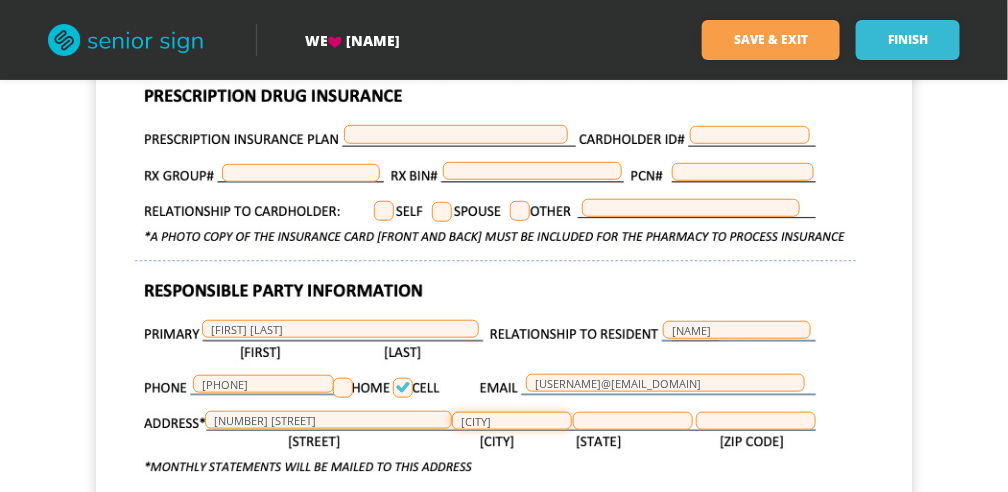type on "[CITY]" 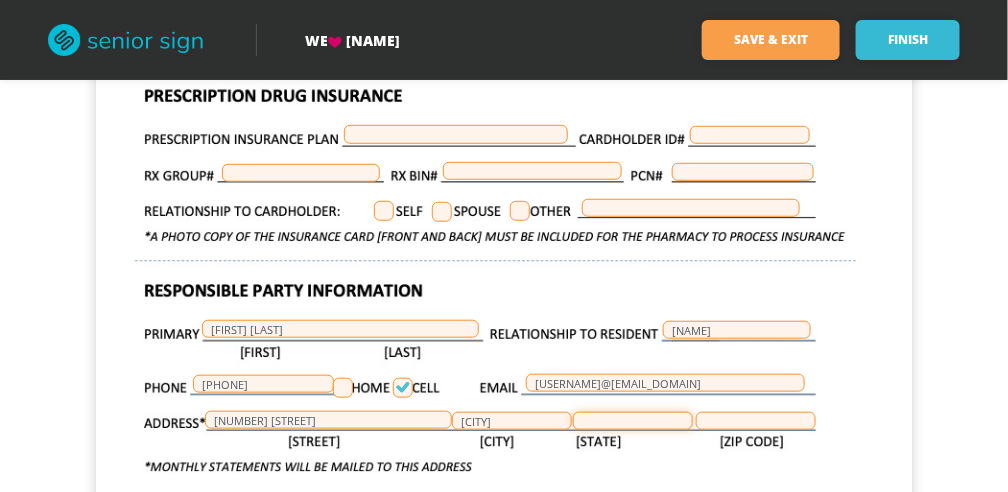 click at bounding box center (633, 421) 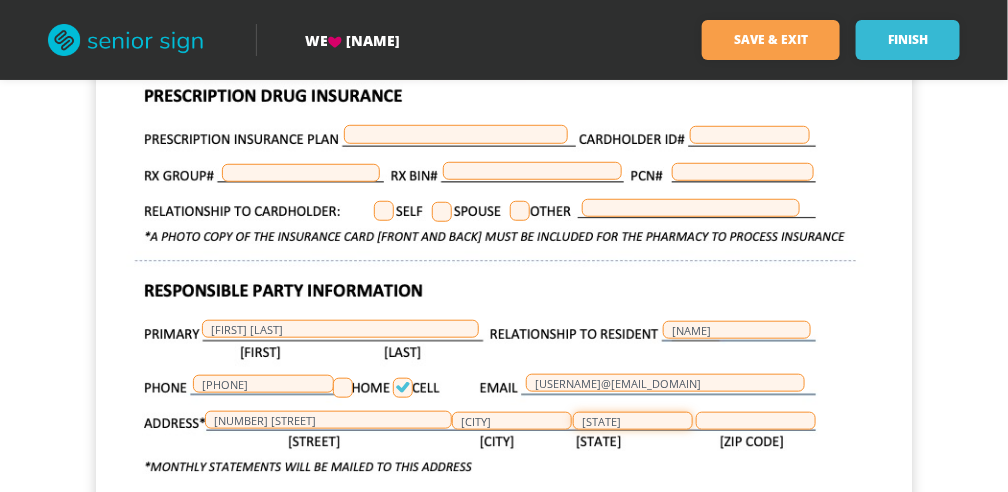 type on "[STATE]" 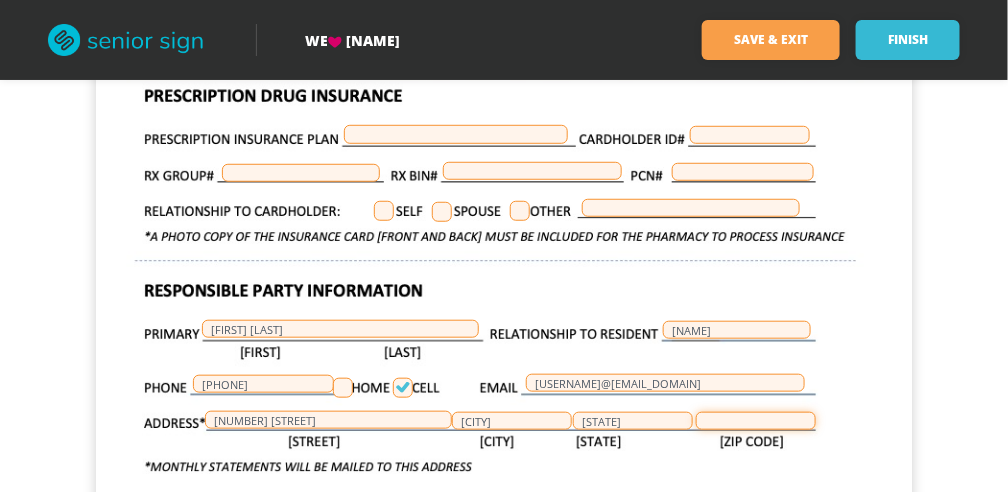click at bounding box center (756, 421) 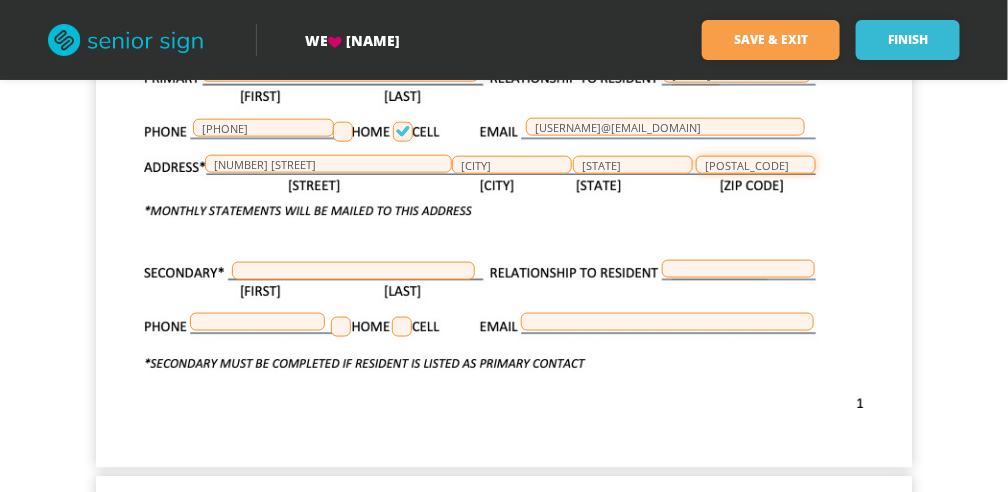 scroll, scrollTop: 15656, scrollLeft: 0, axis: vertical 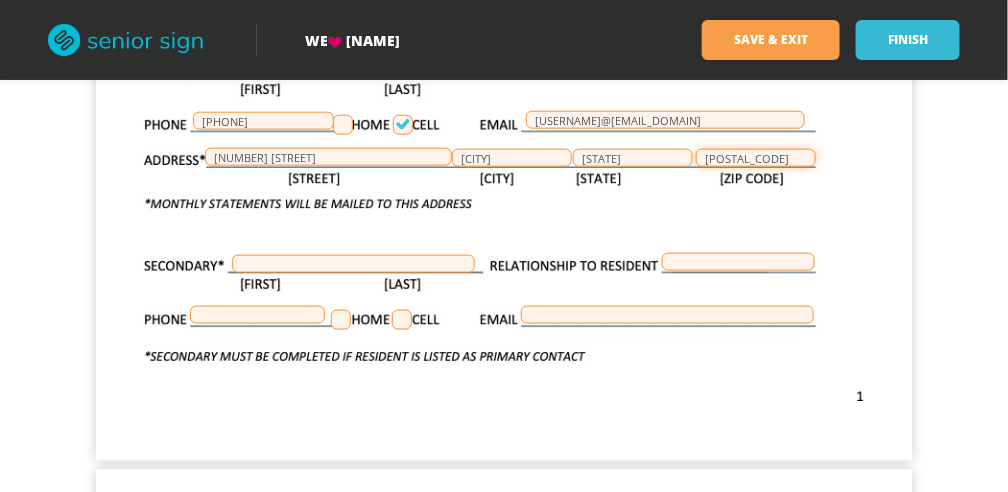 type on "[POSTAL_CODE]" 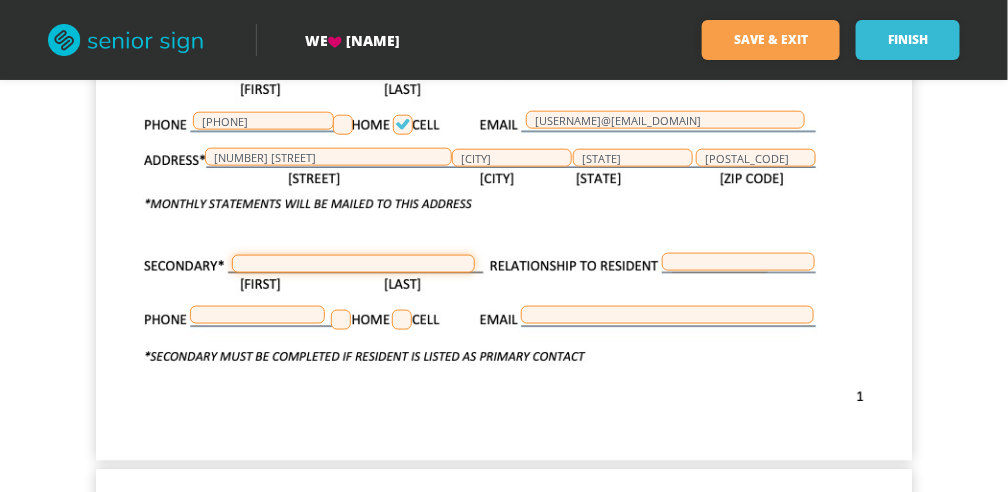 click at bounding box center [353, 264] 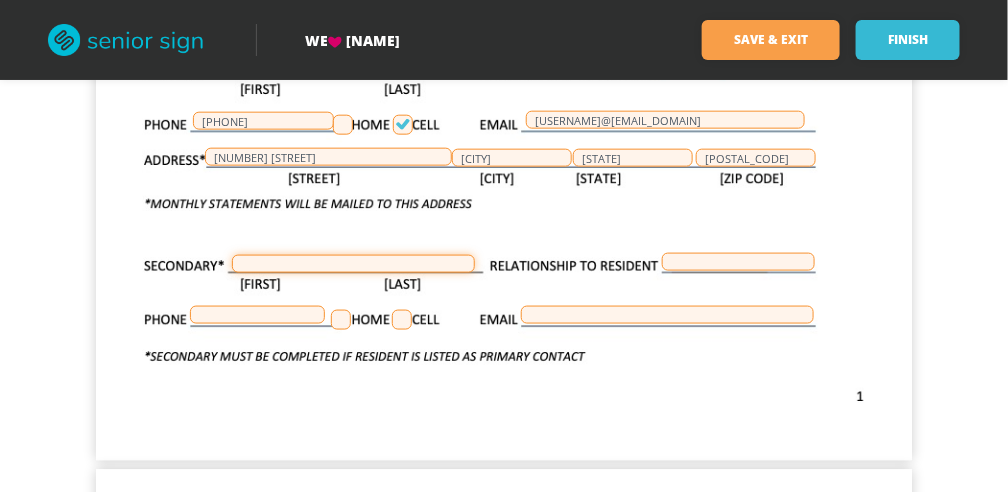 click at bounding box center (353, 264) 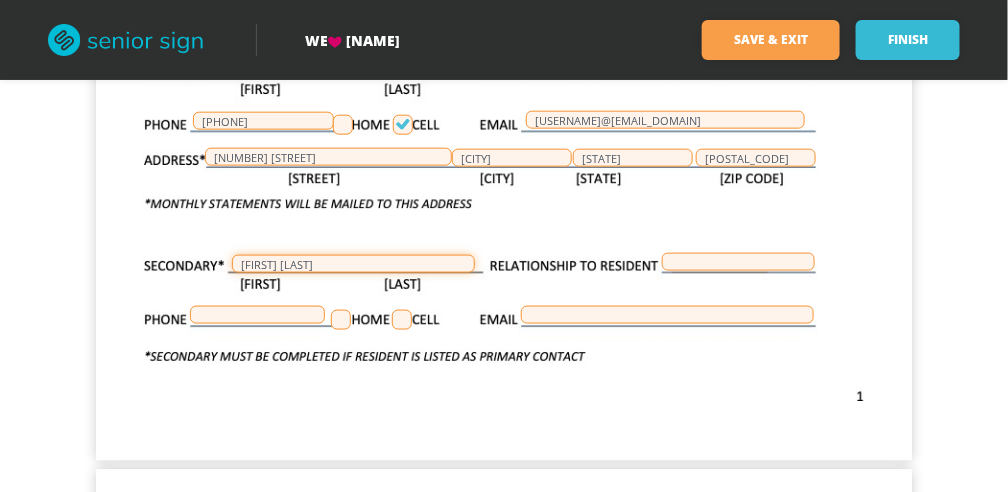 type on "[FIRST] [LAST]" 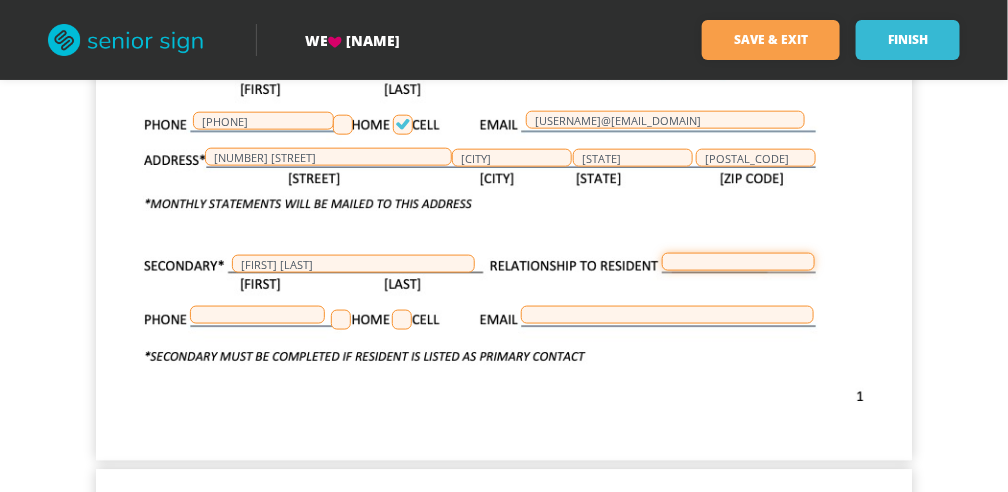 click at bounding box center [738, 262] 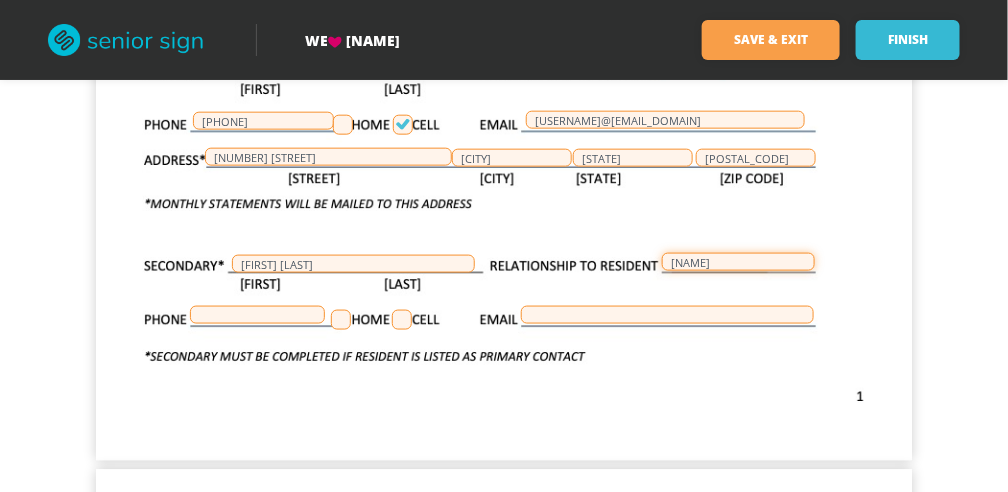 type on "[NAME]" 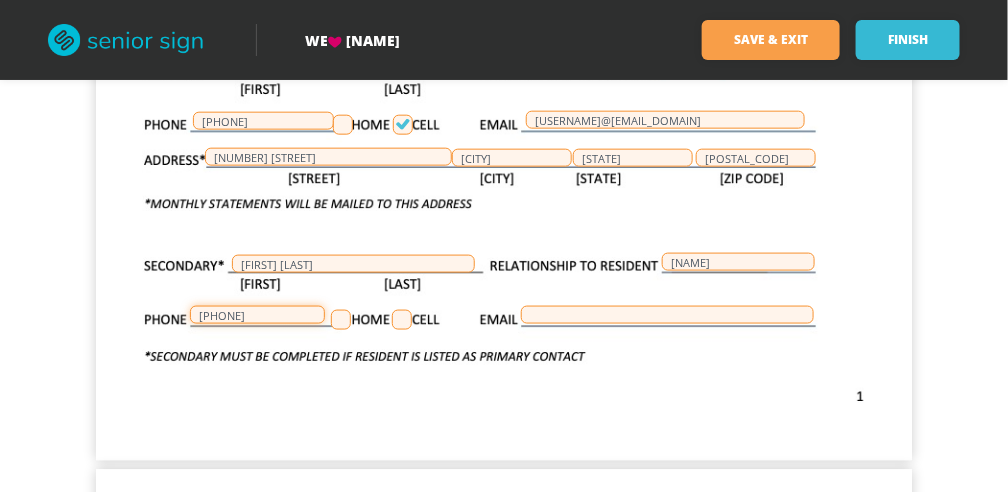 click on "[PHONE]" at bounding box center (257, 315) 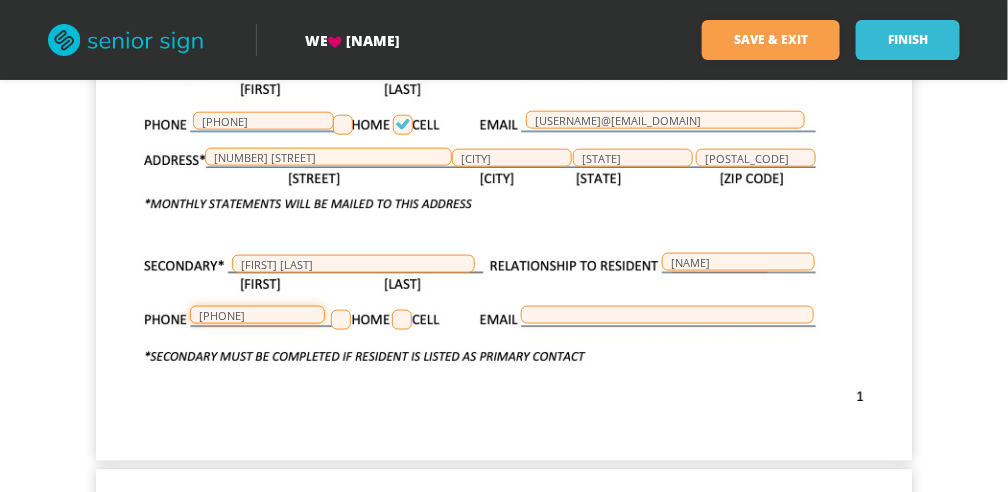 type on "[PHONE]" 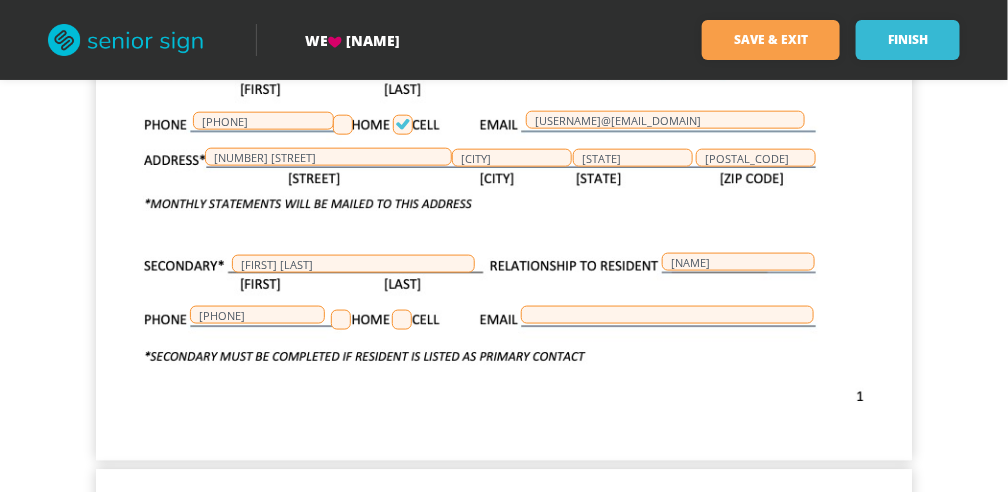 click at bounding box center (402, 320) 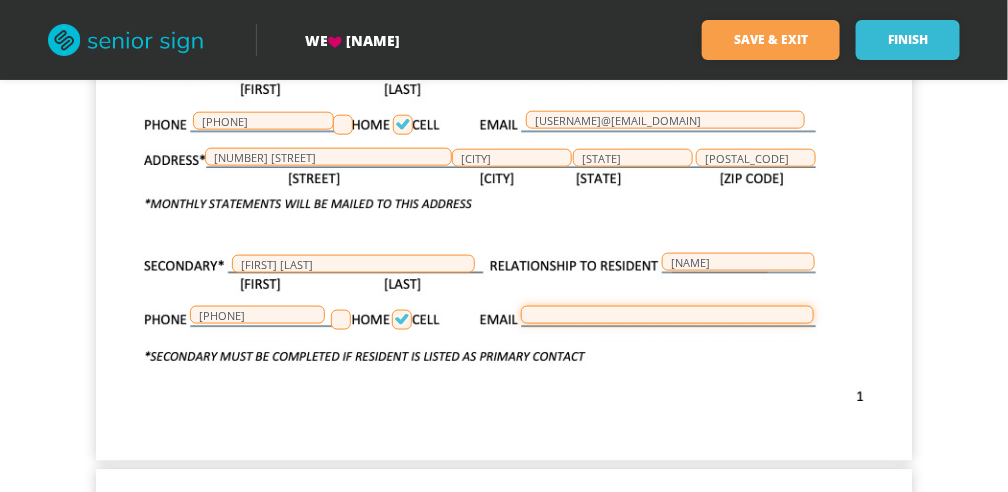 click at bounding box center [667, 315] 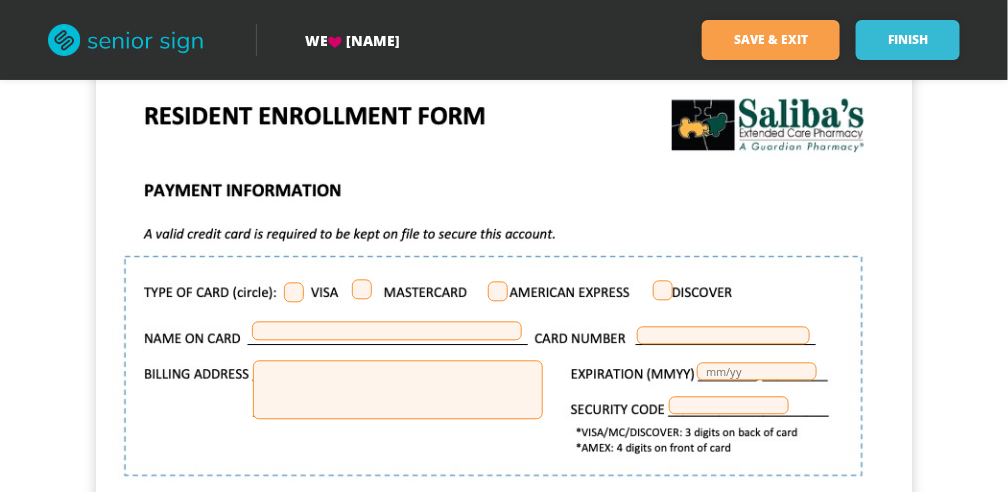 scroll, scrollTop: 16076, scrollLeft: 0, axis: vertical 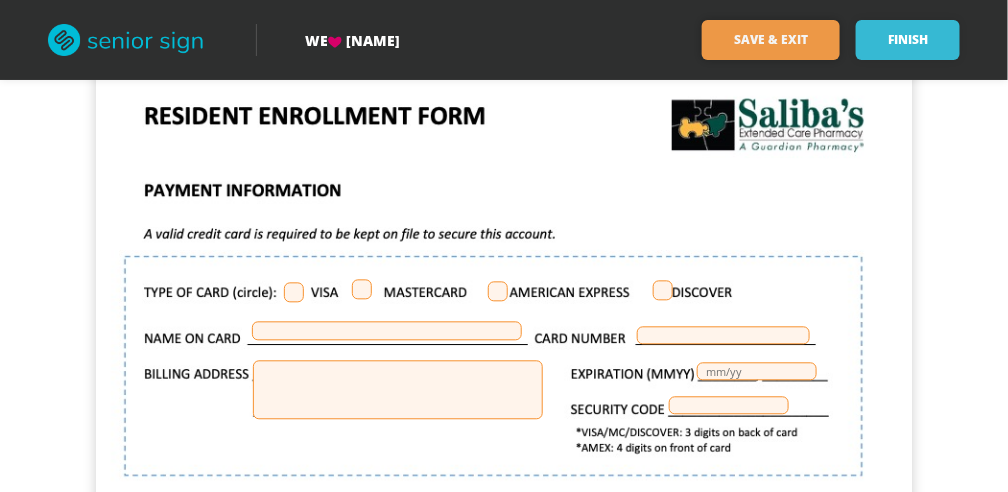 type on "[USERNAME]@[EMAIL_DOMAIN]" 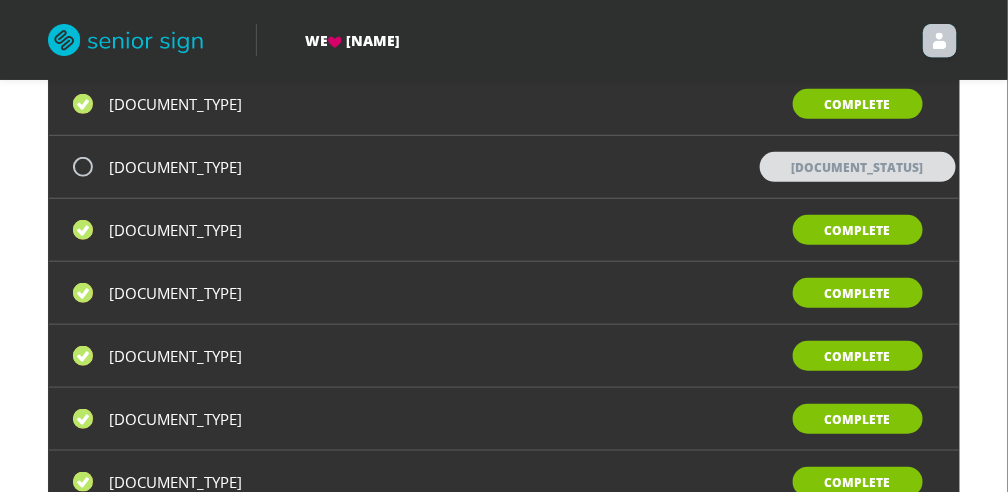 scroll, scrollTop: 226, scrollLeft: 0, axis: vertical 